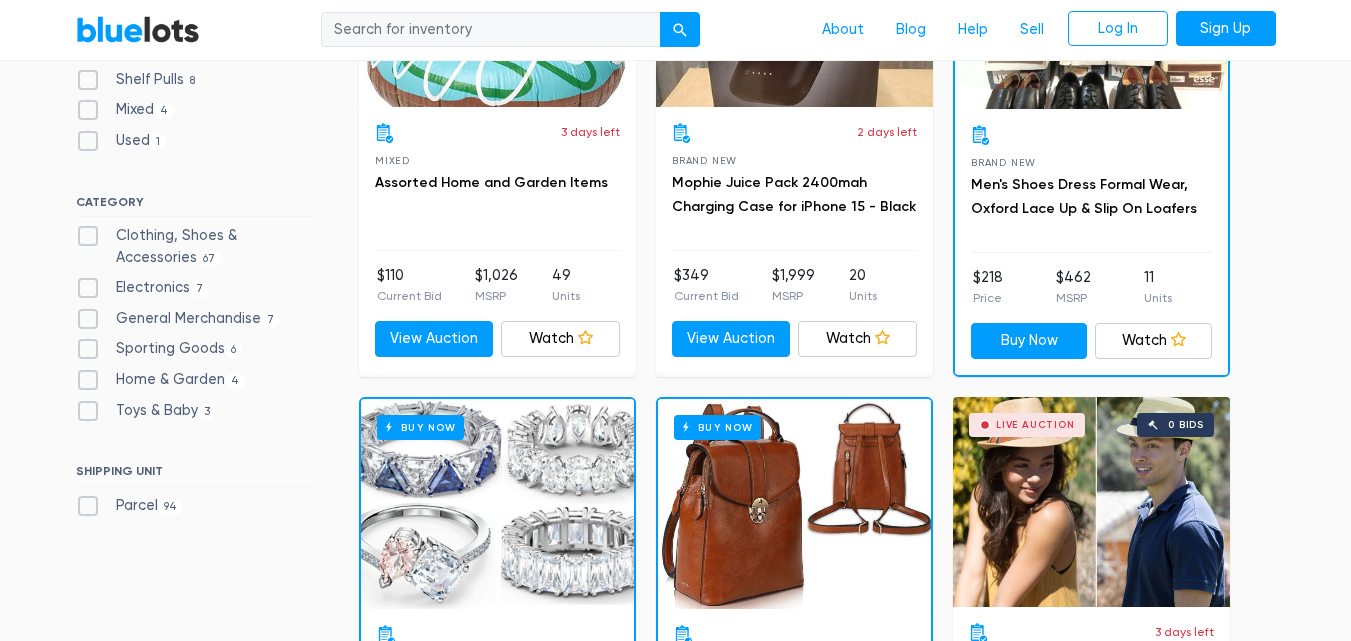 scroll, scrollTop: 800, scrollLeft: 0, axis: vertical 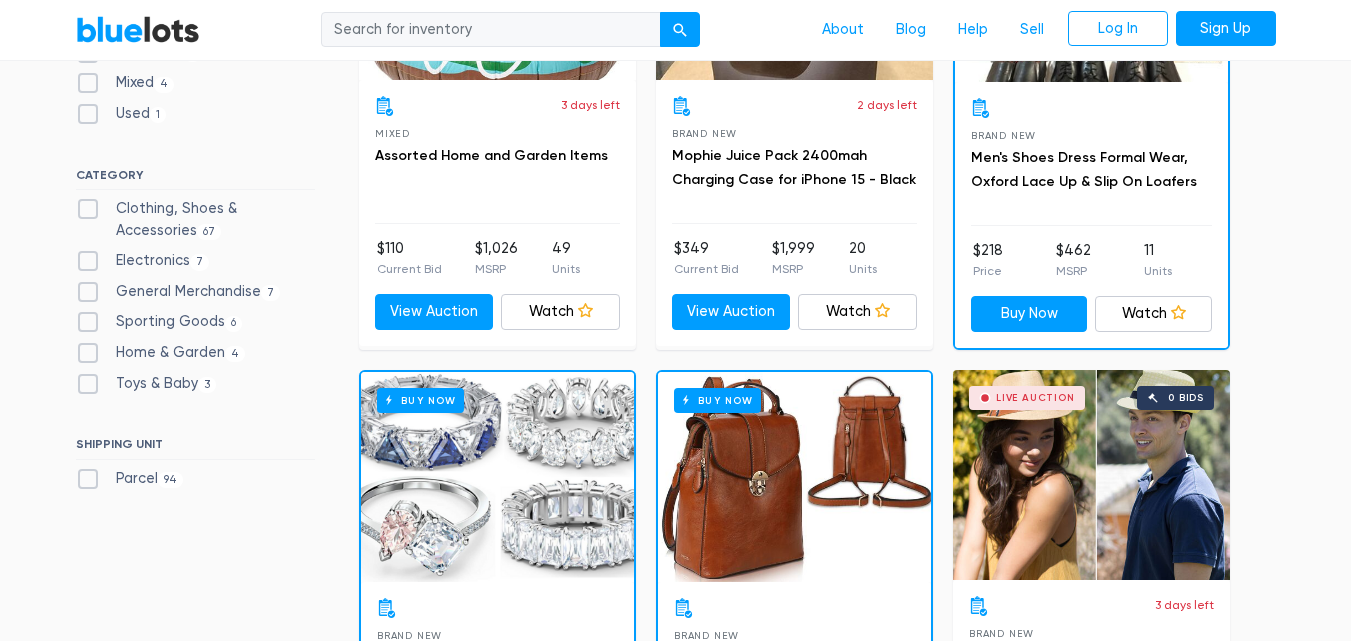 click on "Filter
Filter & Sort
SORT BY
Most Bids
Ending Soonest
Newly Listed
Lowest Price
Highest Price Most Bids ▾ Most Bids Ending Soonest Newly Listed Lowest Price Highest Price
PRICE
Min $100
$200
$300
$400
$500
$1,000
$2,000
$3,000 Min ▾ Min $100 $200 $300 $400 $500 $1,000 $2,000 $3,000
Max $100
$200
$300
$400
$500
$1,000
$2,000
$3,000 Max ▾ Max $100 $200 $300 $400 $500 $1,000 $2,000 $3,000
CONDITION
Brand New
81
8 4 1 67" at bounding box center [676, 4040] 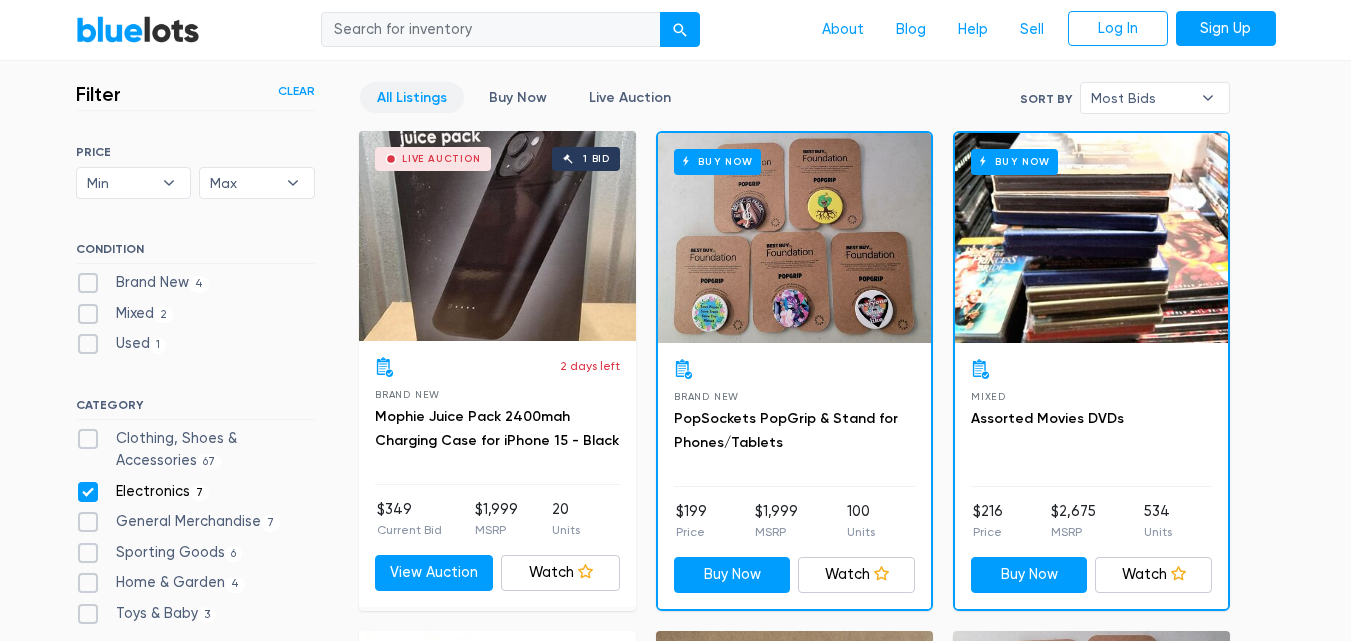 scroll, scrollTop: 534, scrollLeft: 0, axis: vertical 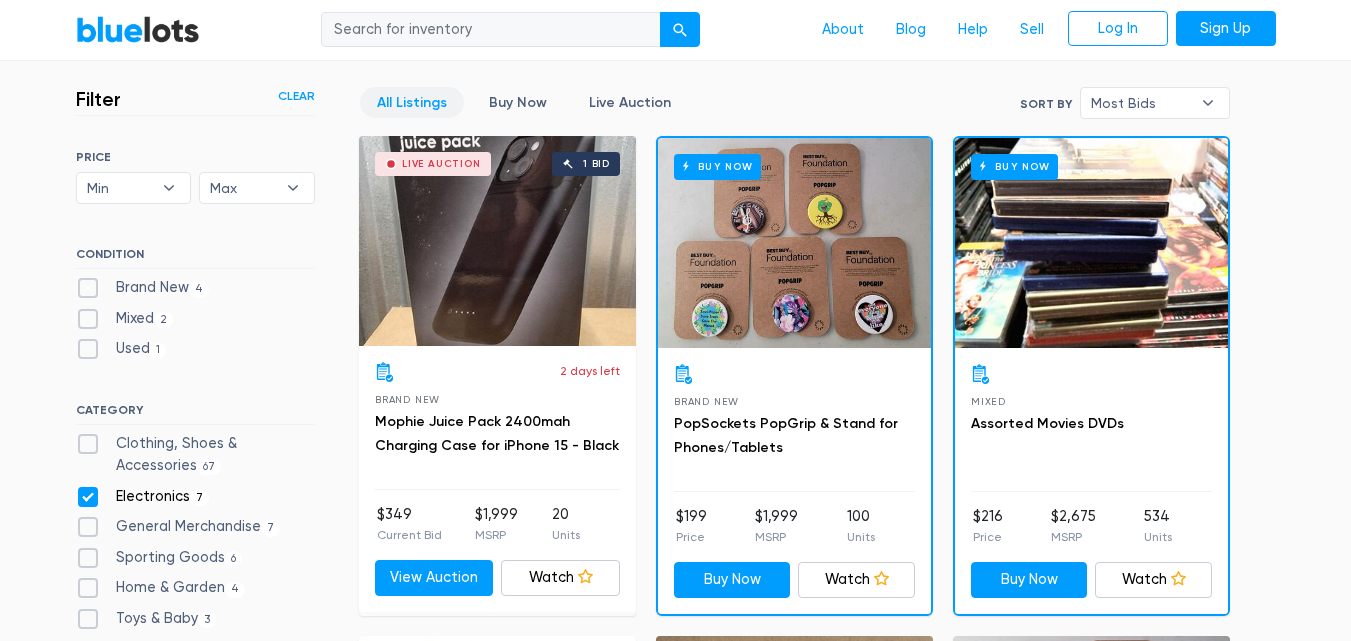 click on "Electronics
7" at bounding box center [143, 497] 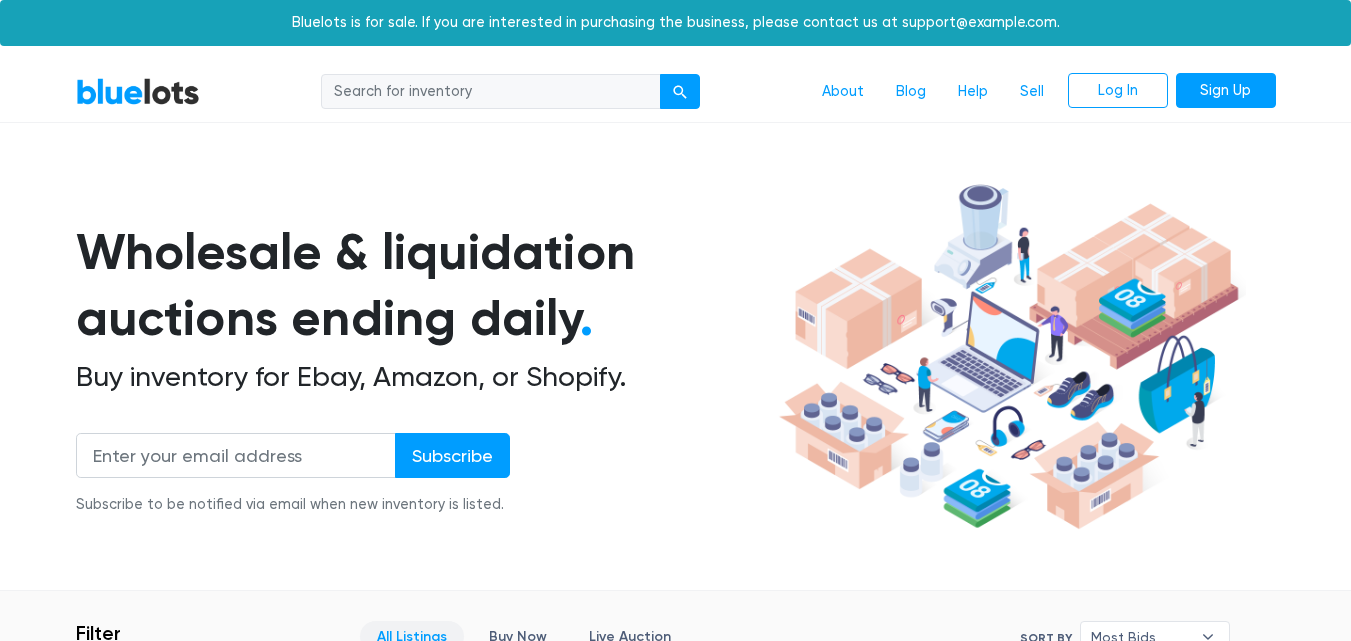 scroll, scrollTop: 838, scrollLeft: 0, axis: vertical 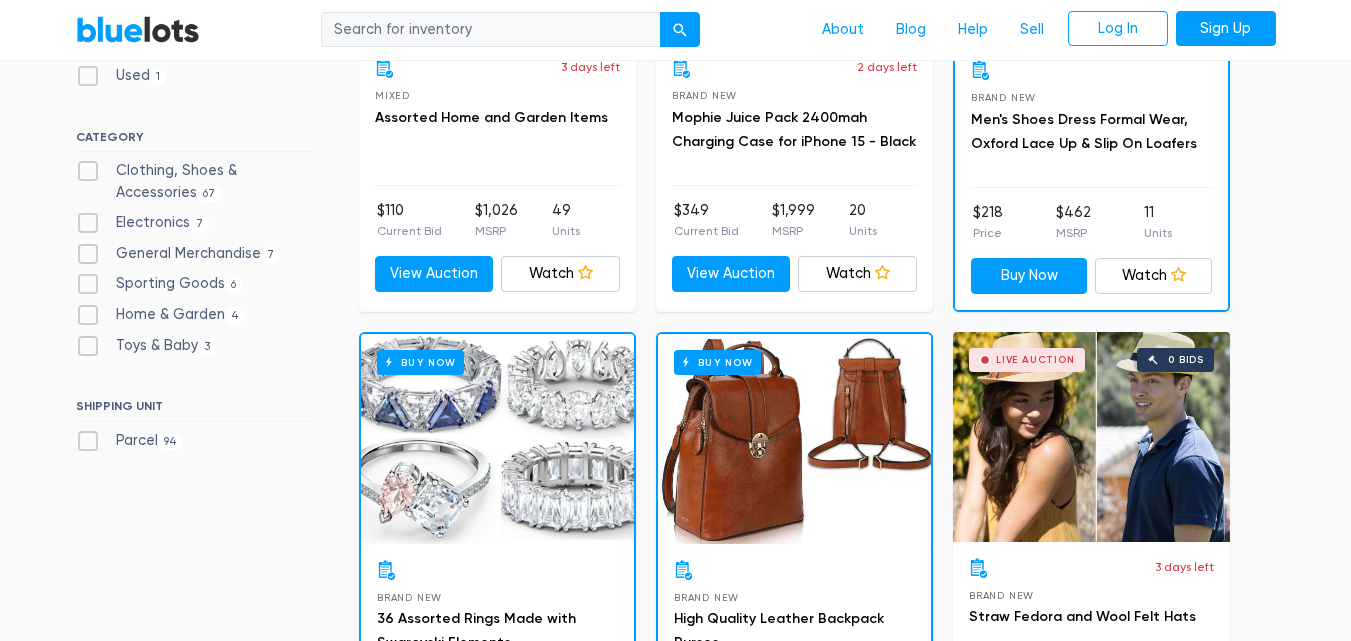 click on "Toys & Baby
3" at bounding box center (146, 346) 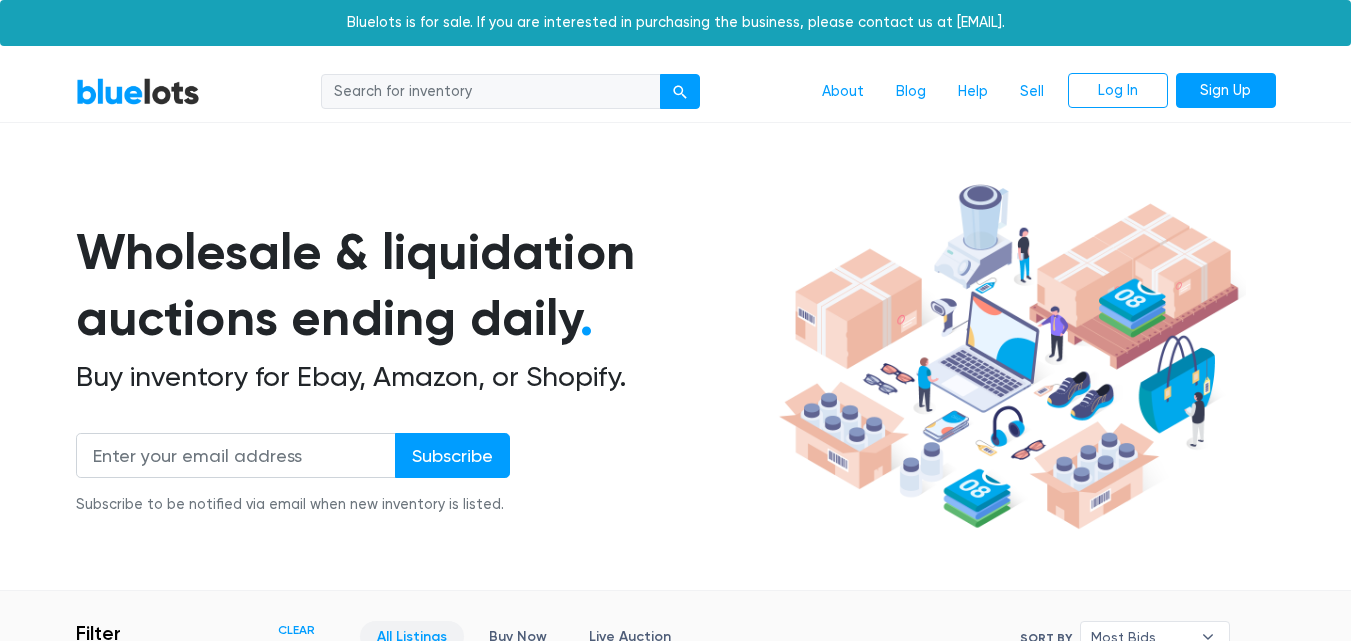 scroll, scrollTop: 538, scrollLeft: 0, axis: vertical 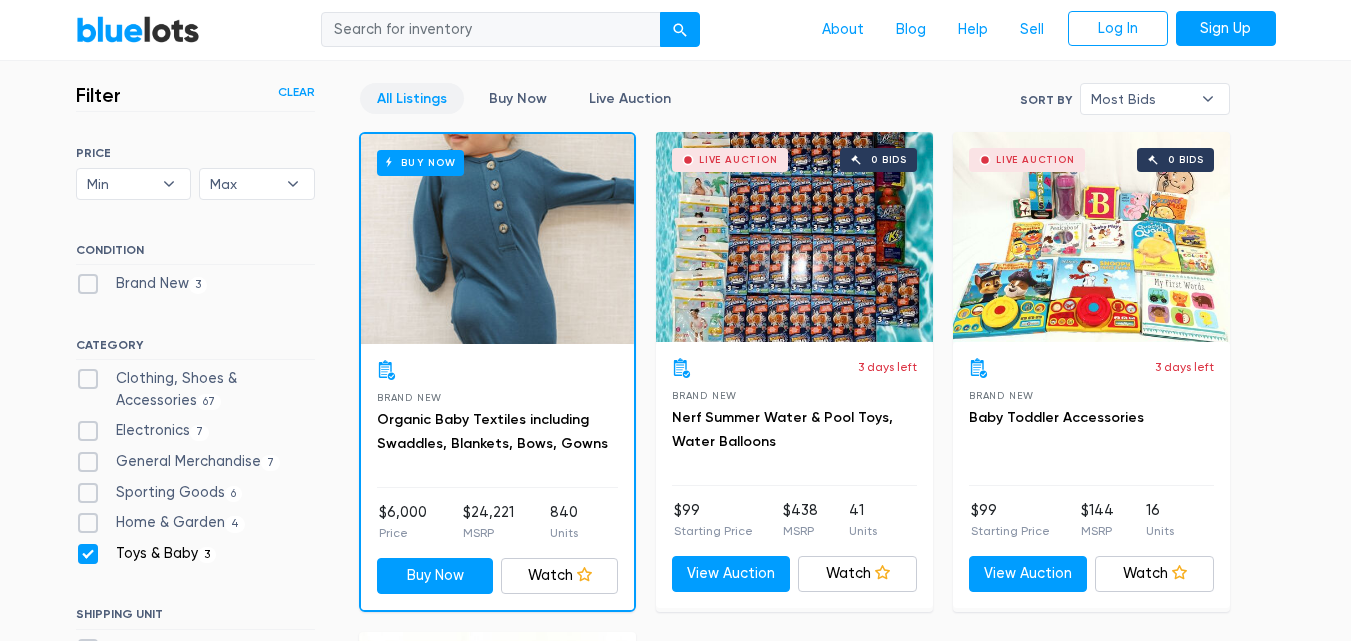 click on "Toys & Baby
3" at bounding box center [146, 554] 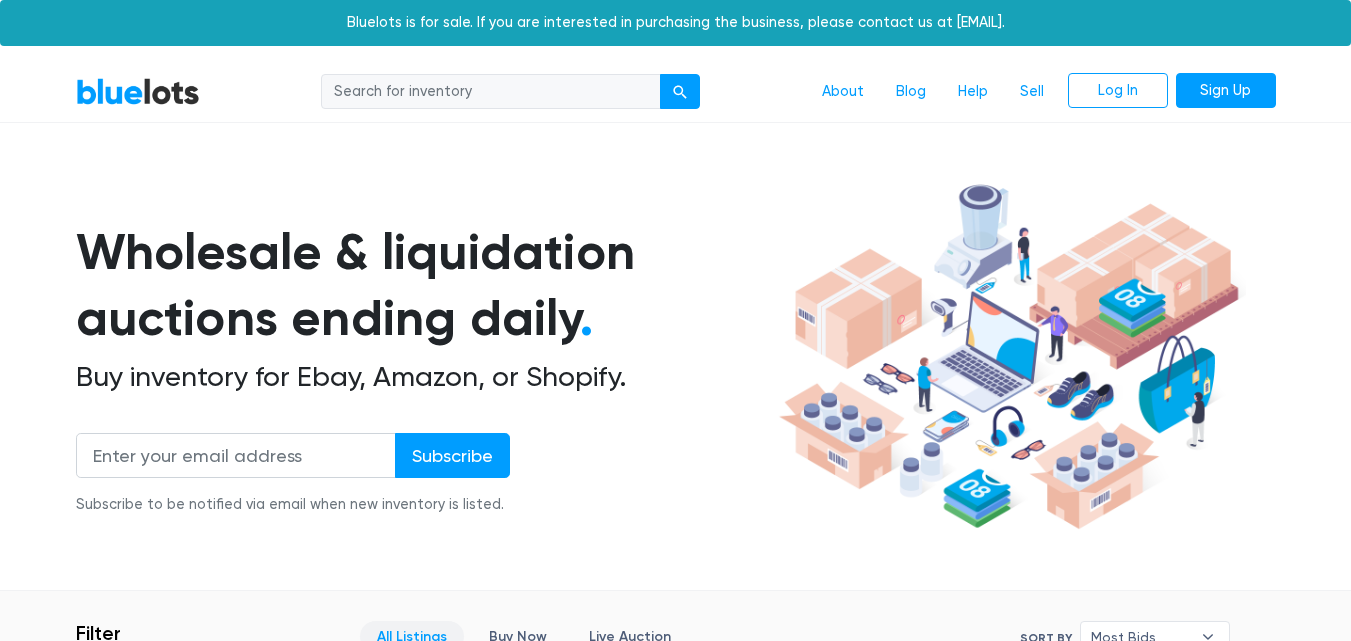 scroll, scrollTop: 538, scrollLeft: 0, axis: vertical 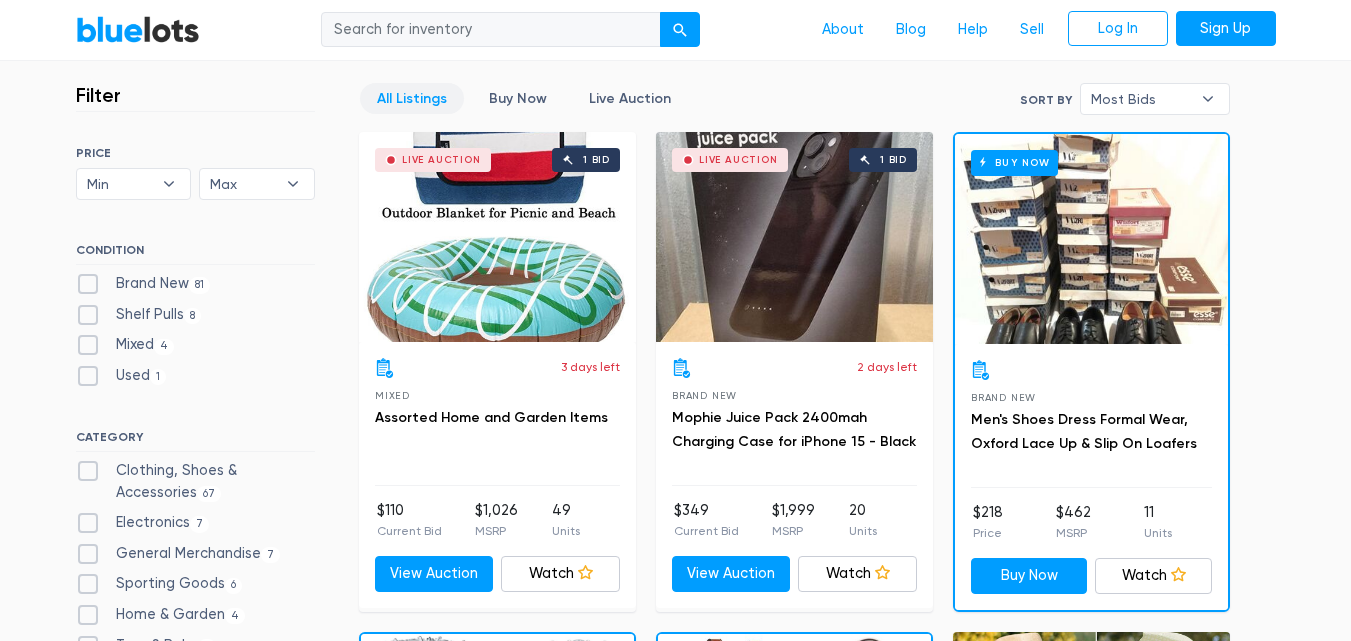 click on "Electronics
7" at bounding box center (143, 523) 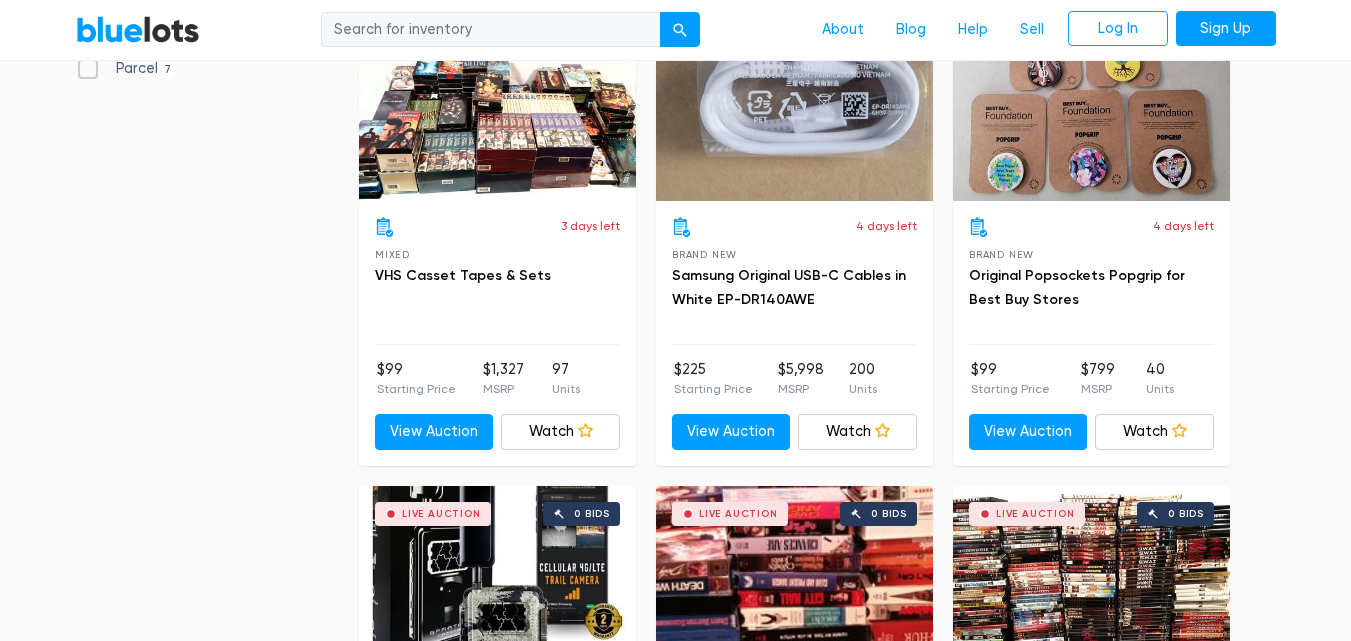 scroll, scrollTop: 838, scrollLeft: 0, axis: vertical 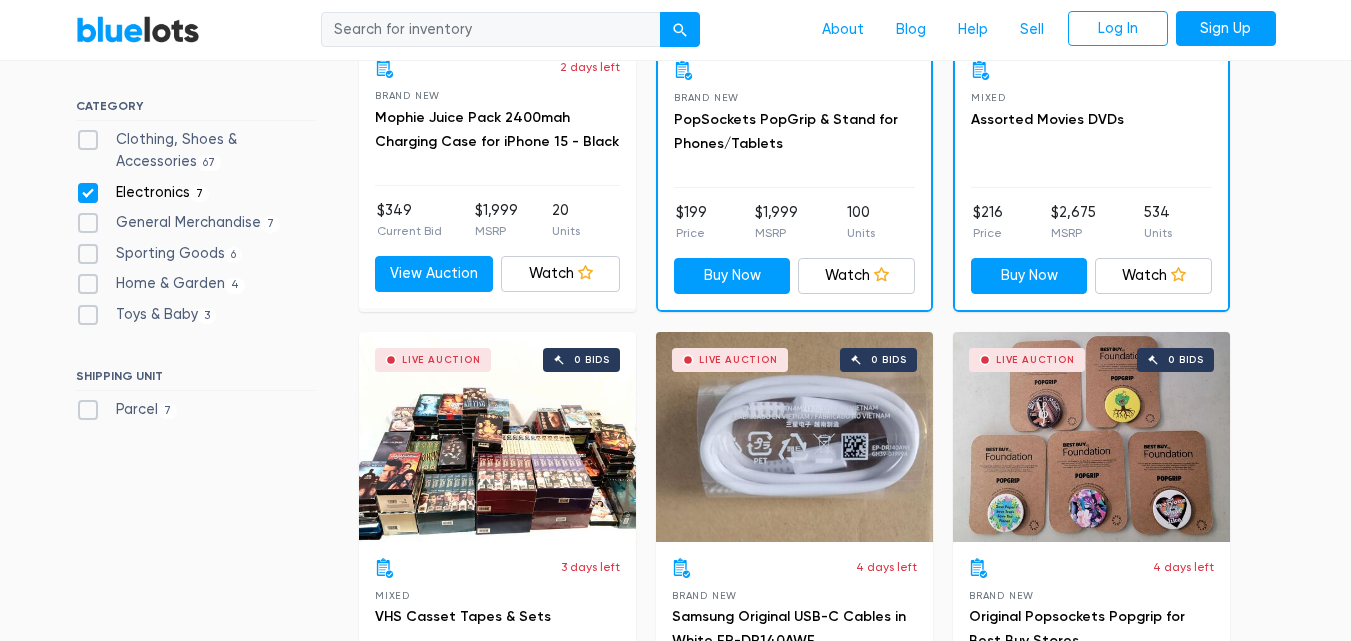click on "Electronics
7" at bounding box center (143, 193) 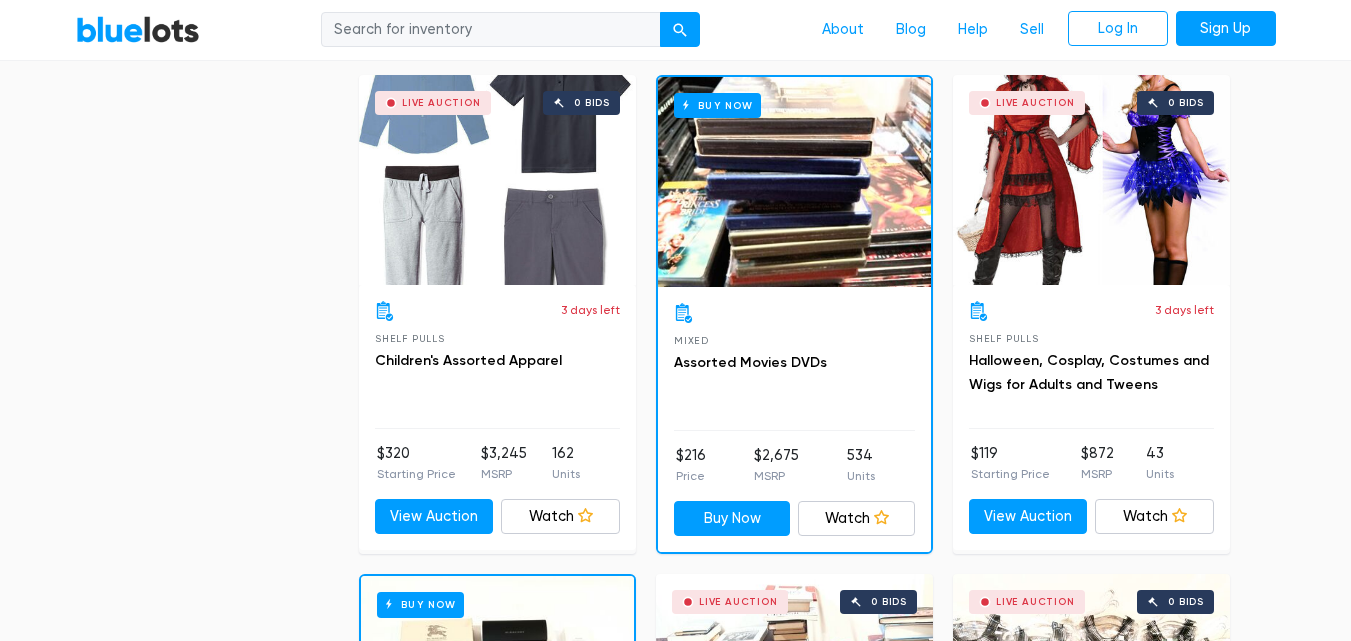scroll, scrollTop: 2600, scrollLeft: 0, axis: vertical 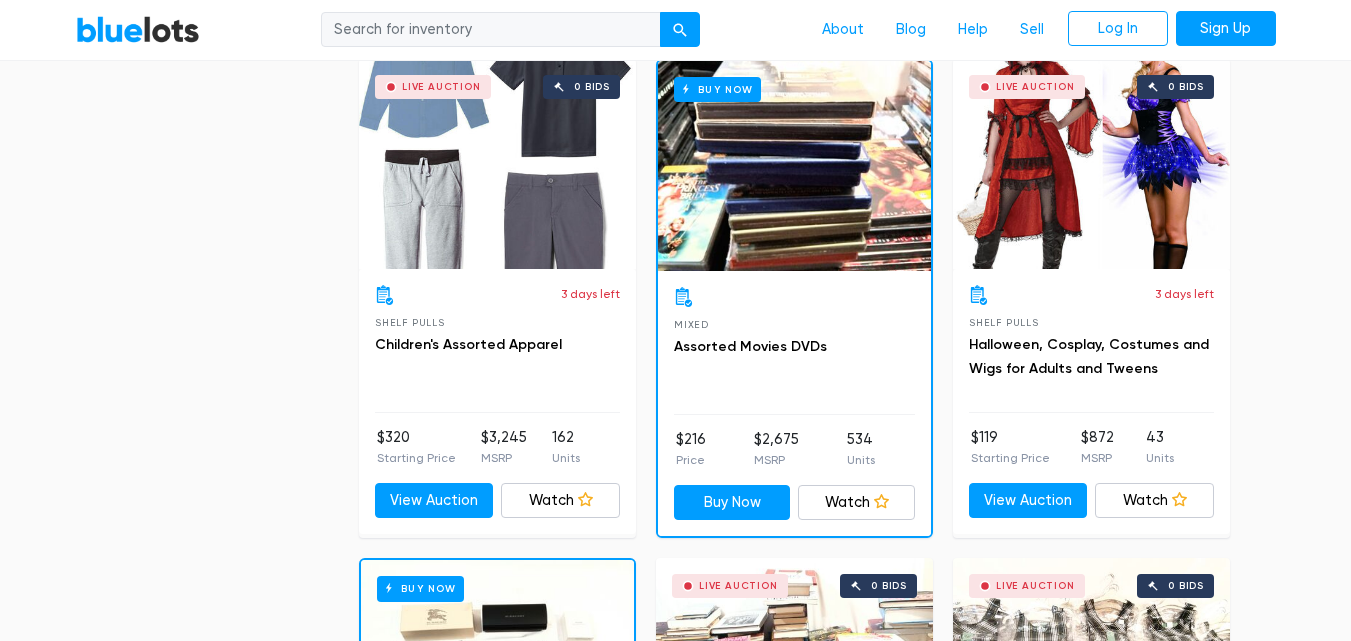 click on "Live Auction
0 bids" at bounding box center [1091, 164] 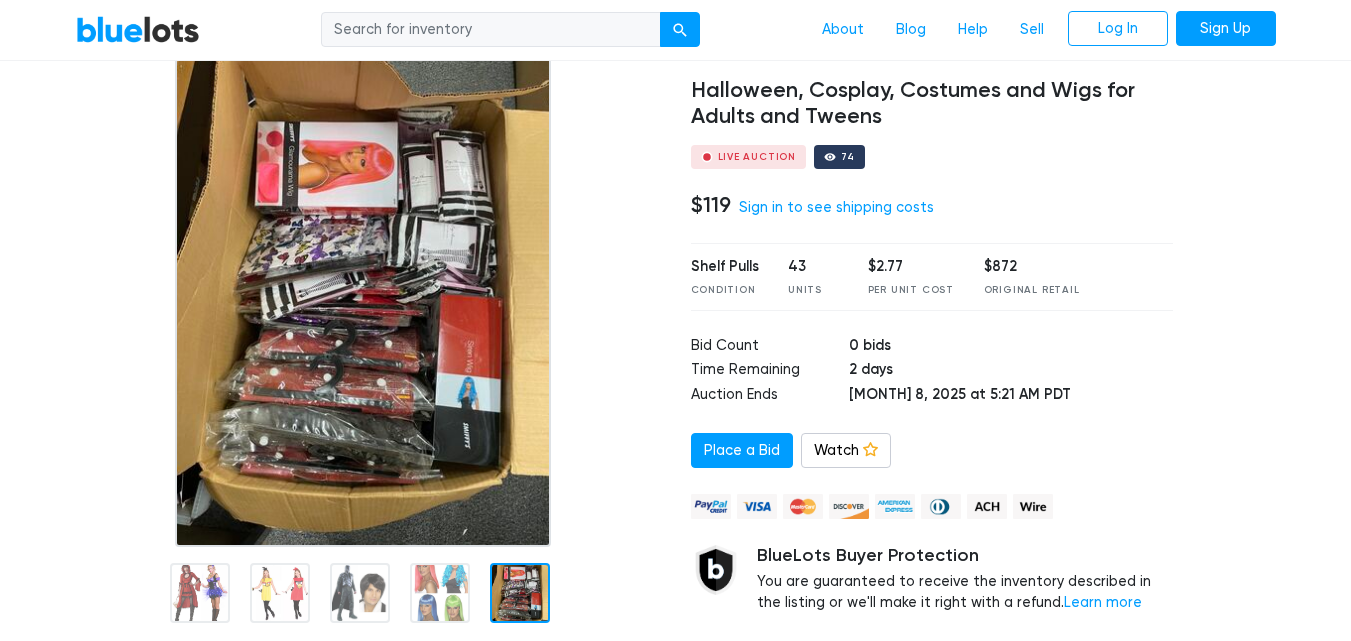 scroll, scrollTop: 0, scrollLeft: 0, axis: both 